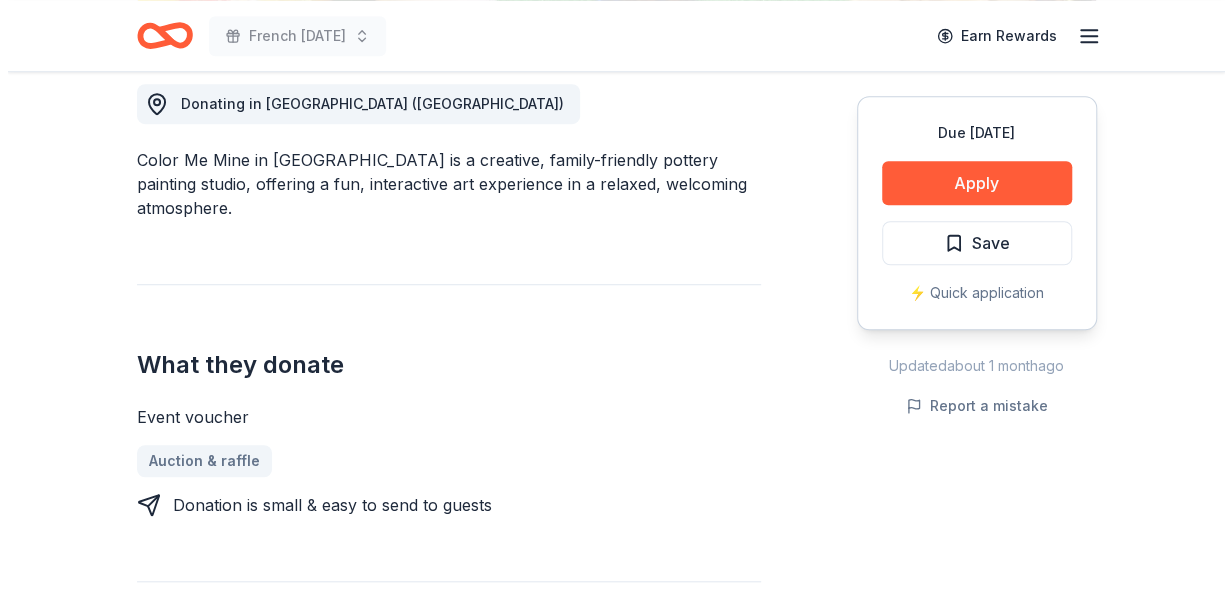 scroll, scrollTop: 575, scrollLeft: 0, axis: vertical 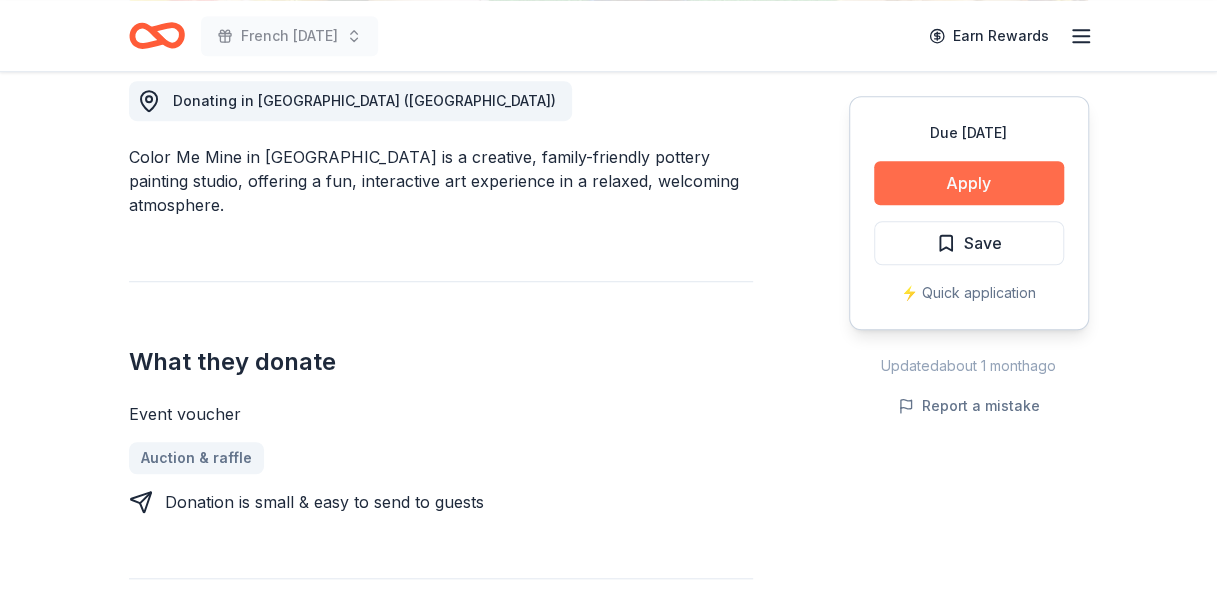 click on "Apply" at bounding box center (969, 183) 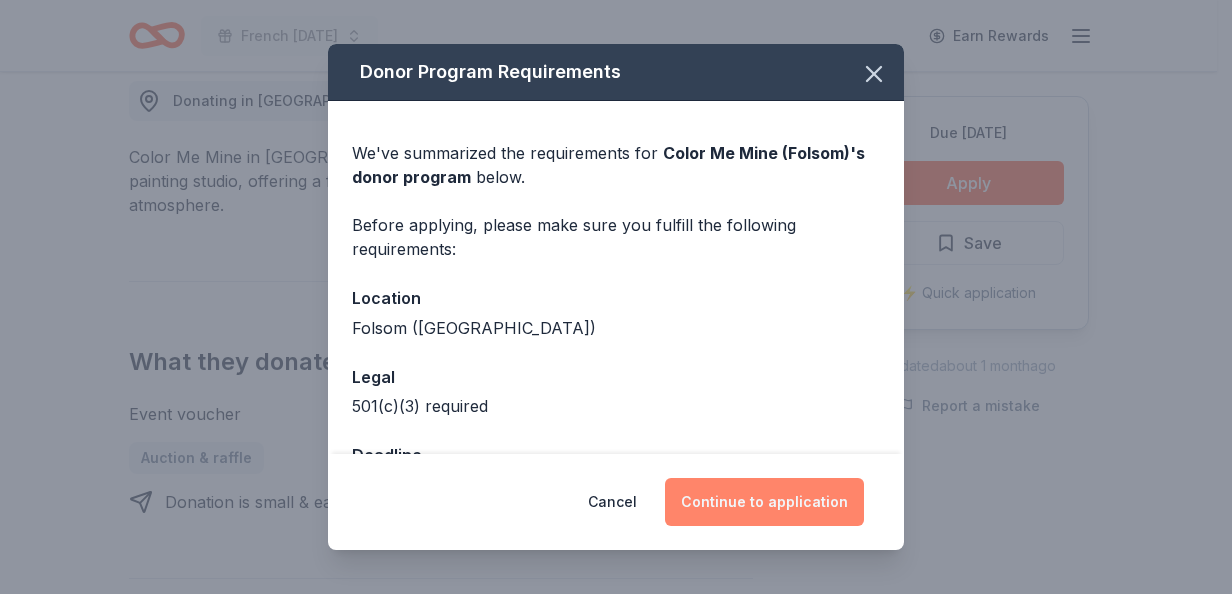 click on "Continue to application" at bounding box center (764, 502) 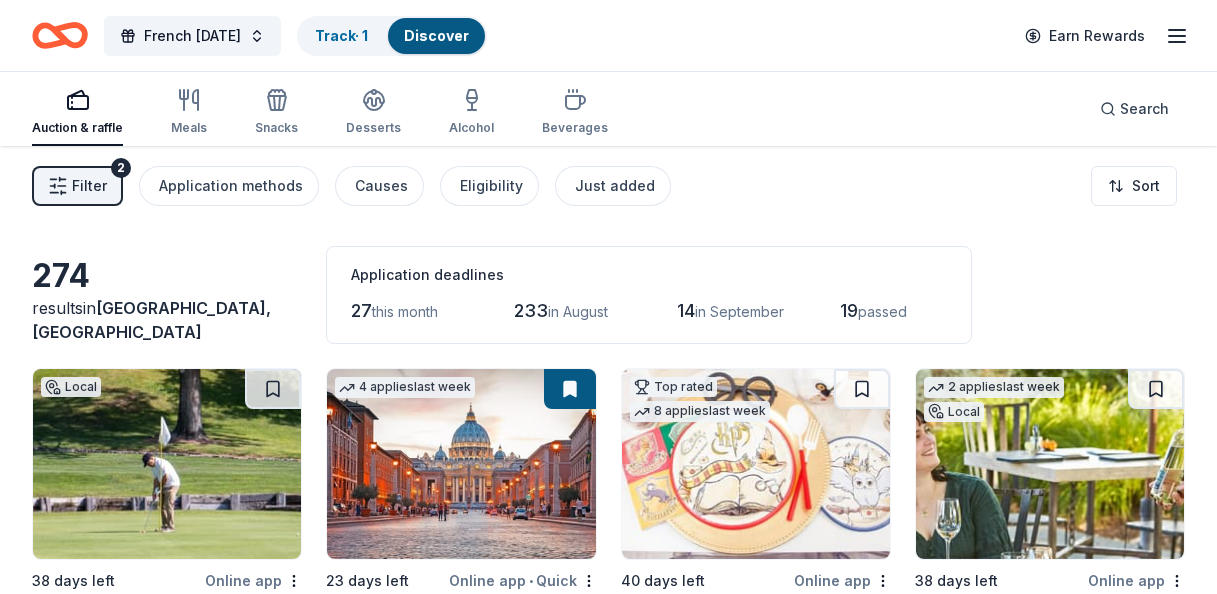 scroll, scrollTop: 11483, scrollLeft: 0, axis: vertical 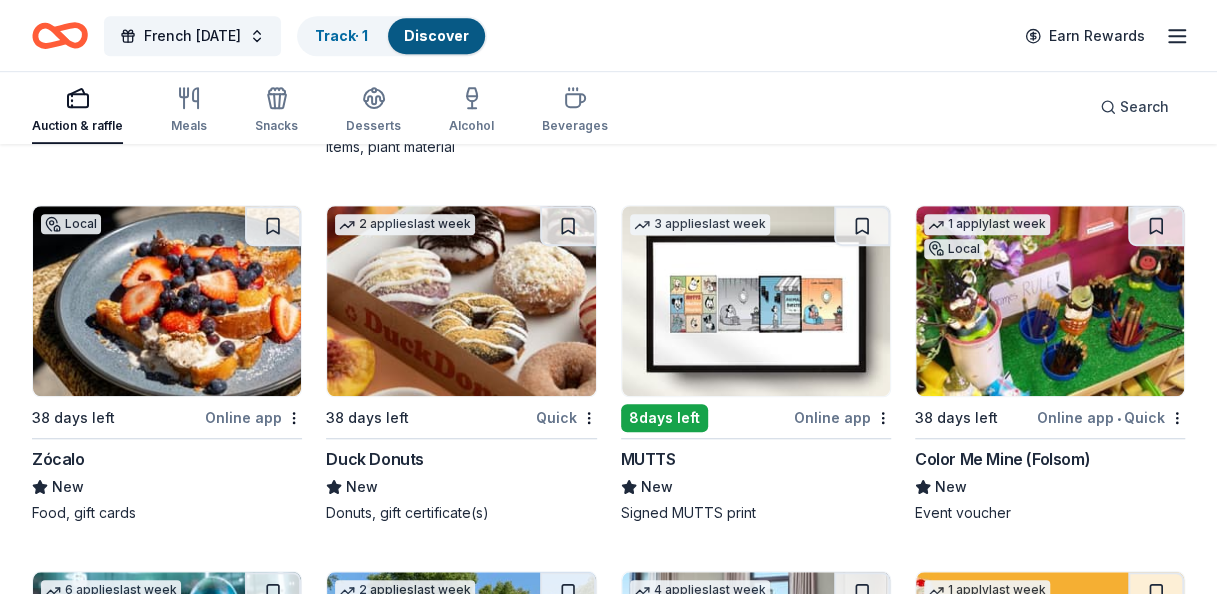 click at bounding box center [1050, 301] 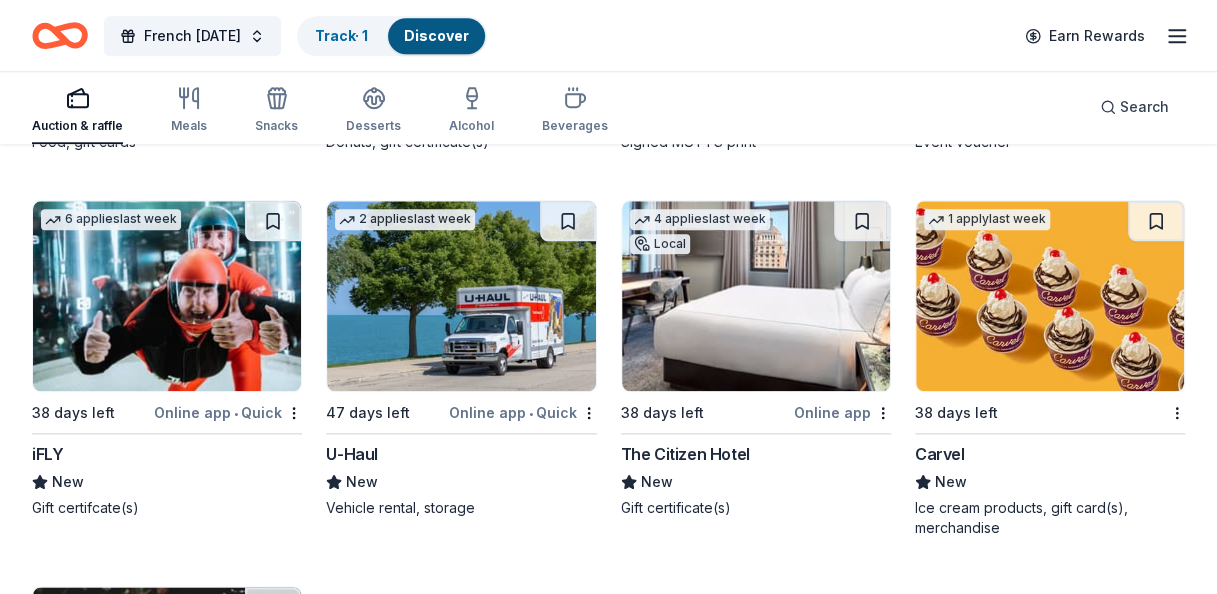 scroll, scrollTop: 11882, scrollLeft: 0, axis: vertical 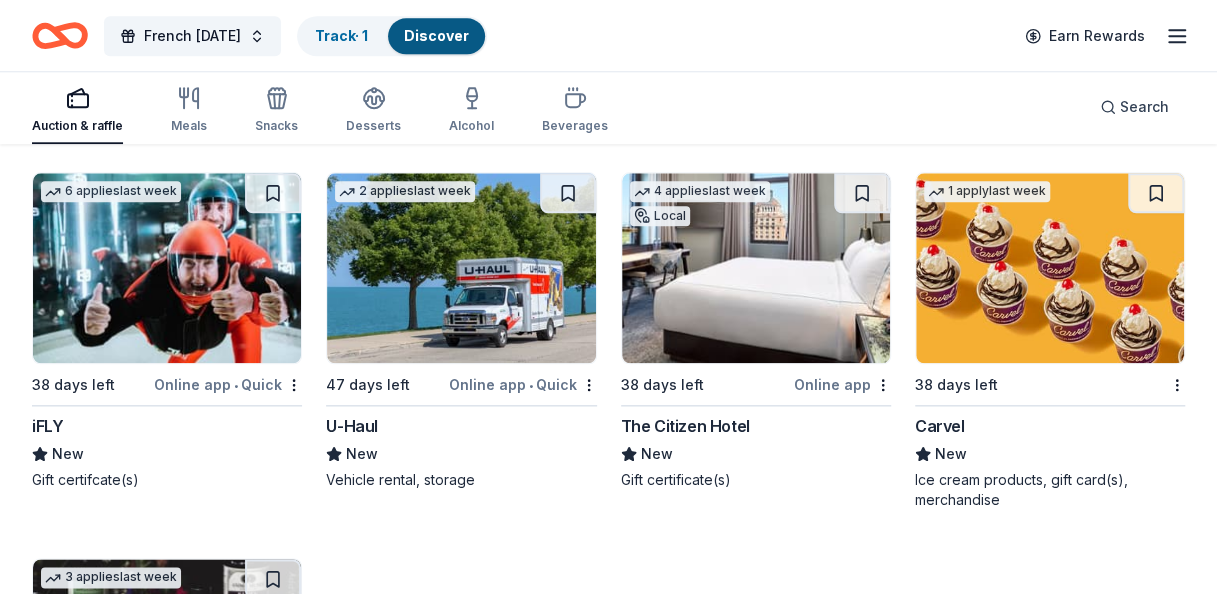 click at bounding box center [167, 268] 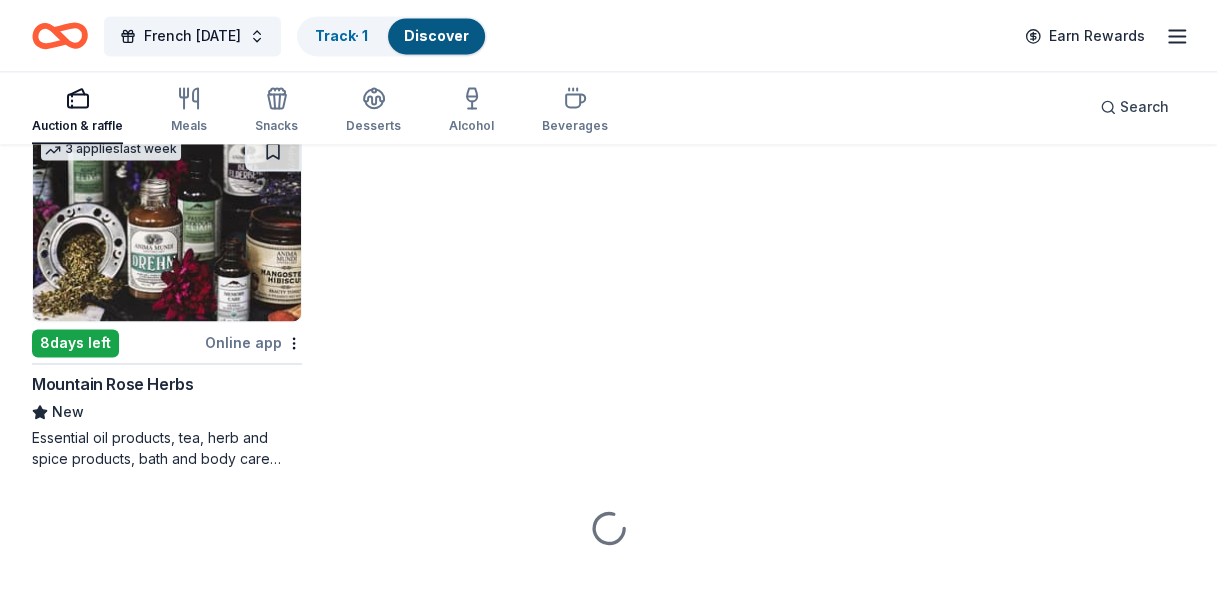 scroll, scrollTop: 12322, scrollLeft: 0, axis: vertical 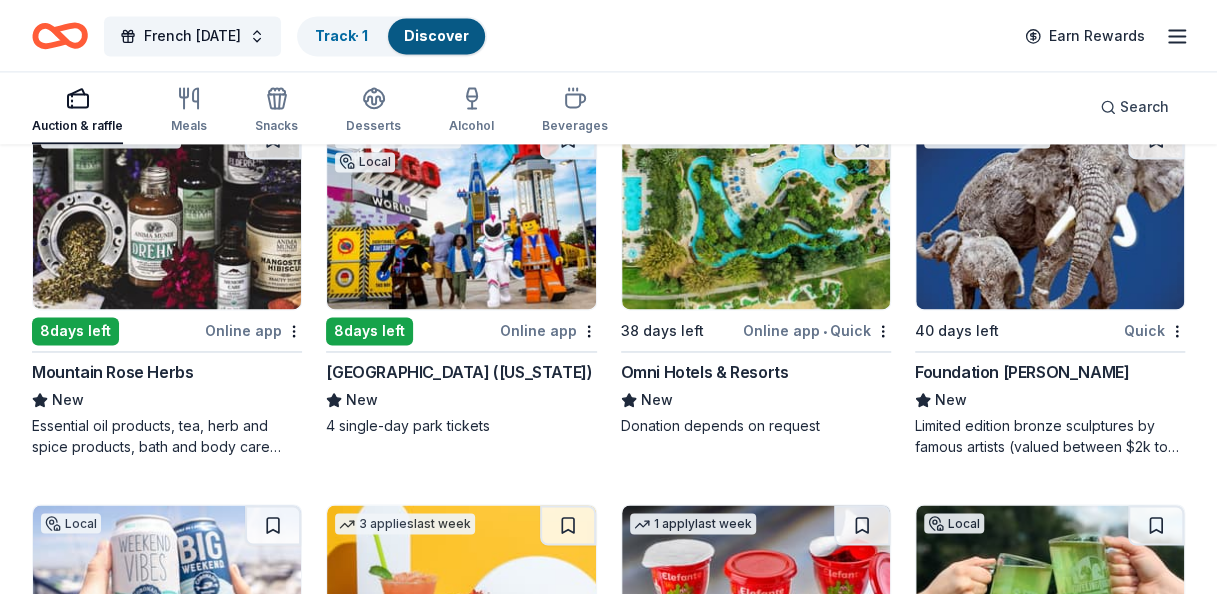 click at bounding box center [167, 214] 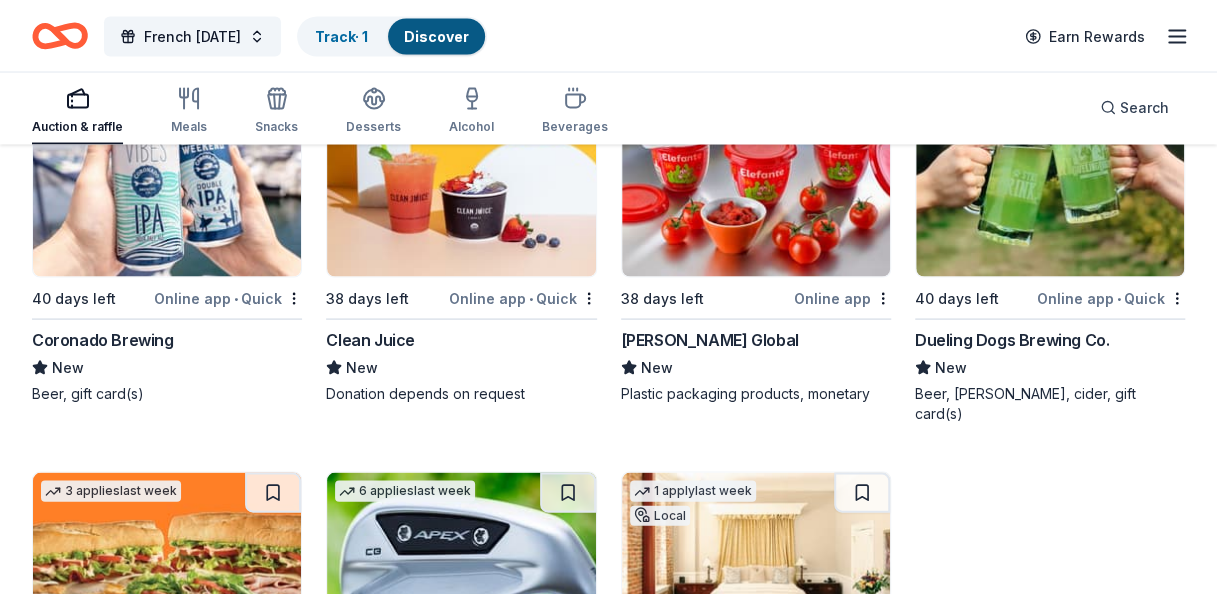 scroll, scrollTop: 12744, scrollLeft: 0, axis: vertical 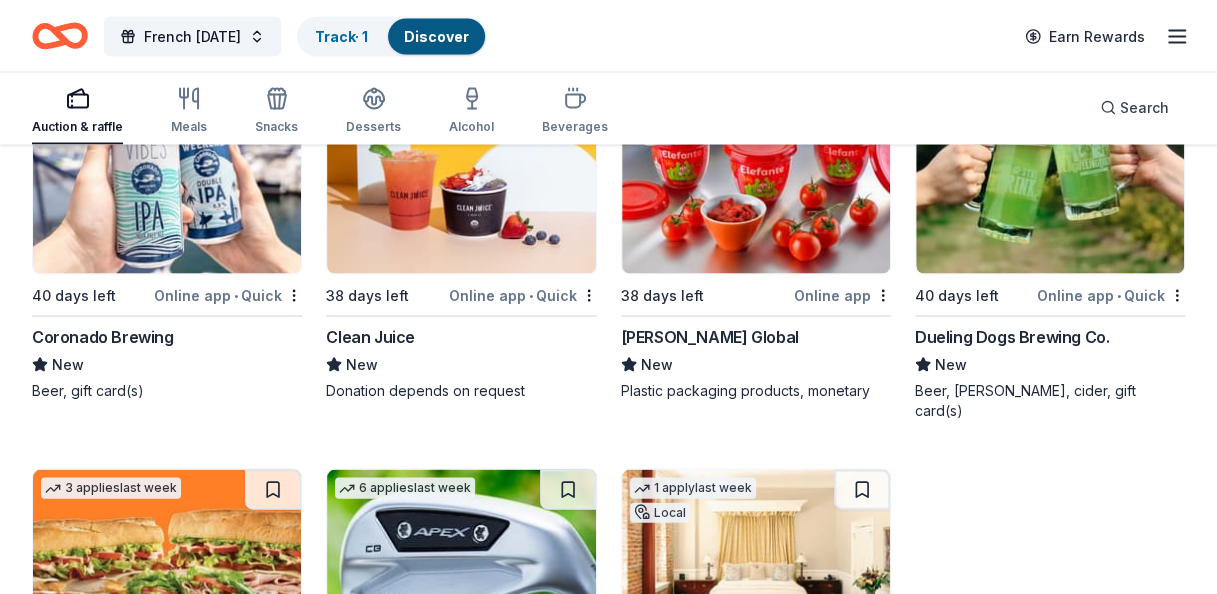 click on "Dueling Dogs Brewing Co." at bounding box center (1012, 336) 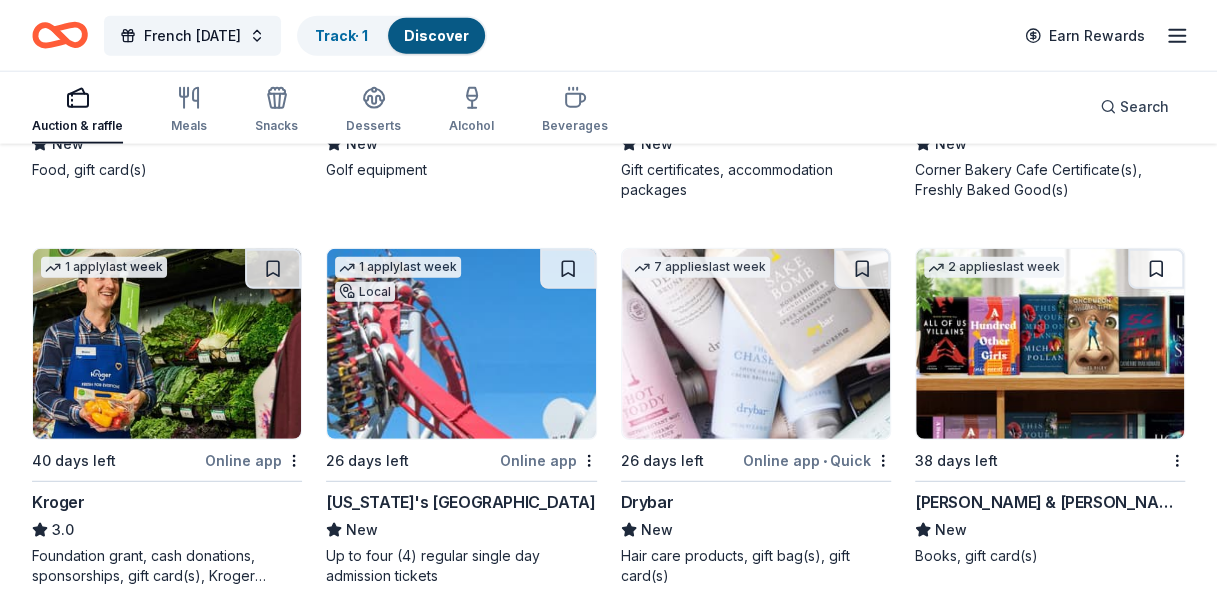 scroll, scrollTop: 13346, scrollLeft: 0, axis: vertical 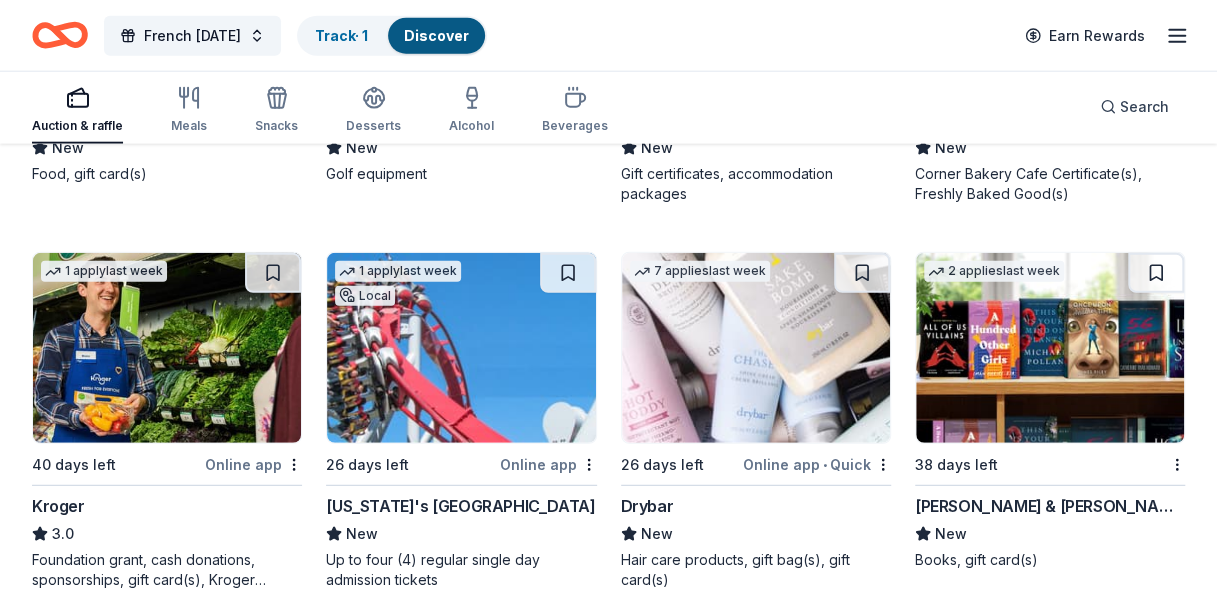 click on "California's Great America" at bounding box center (460, 506) 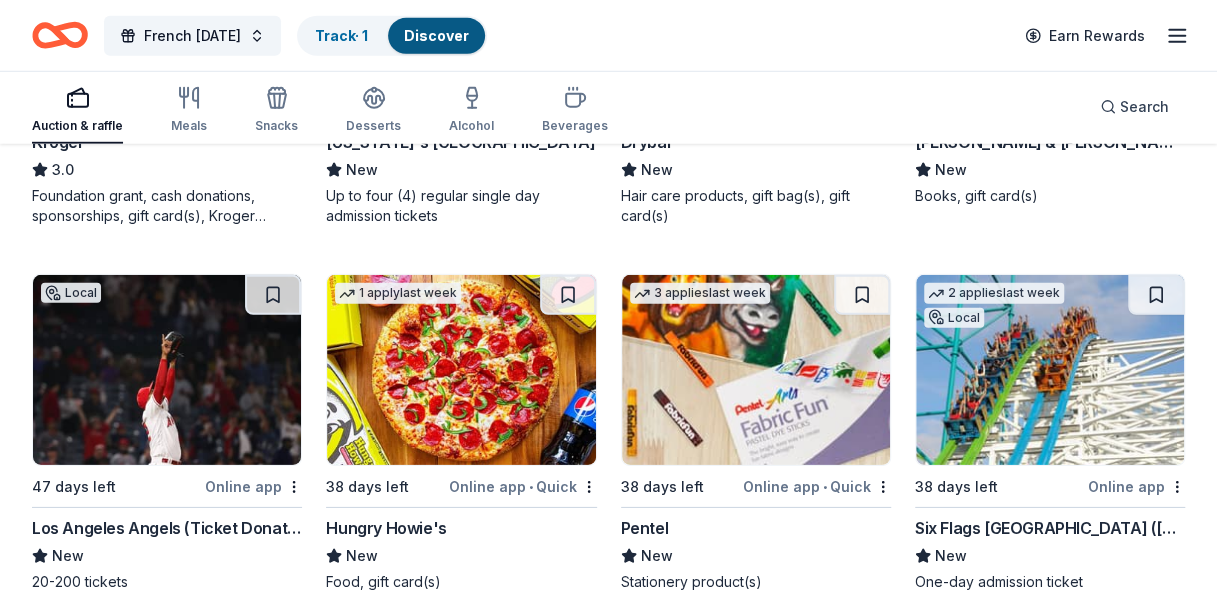 scroll, scrollTop: 13711, scrollLeft: 0, axis: vertical 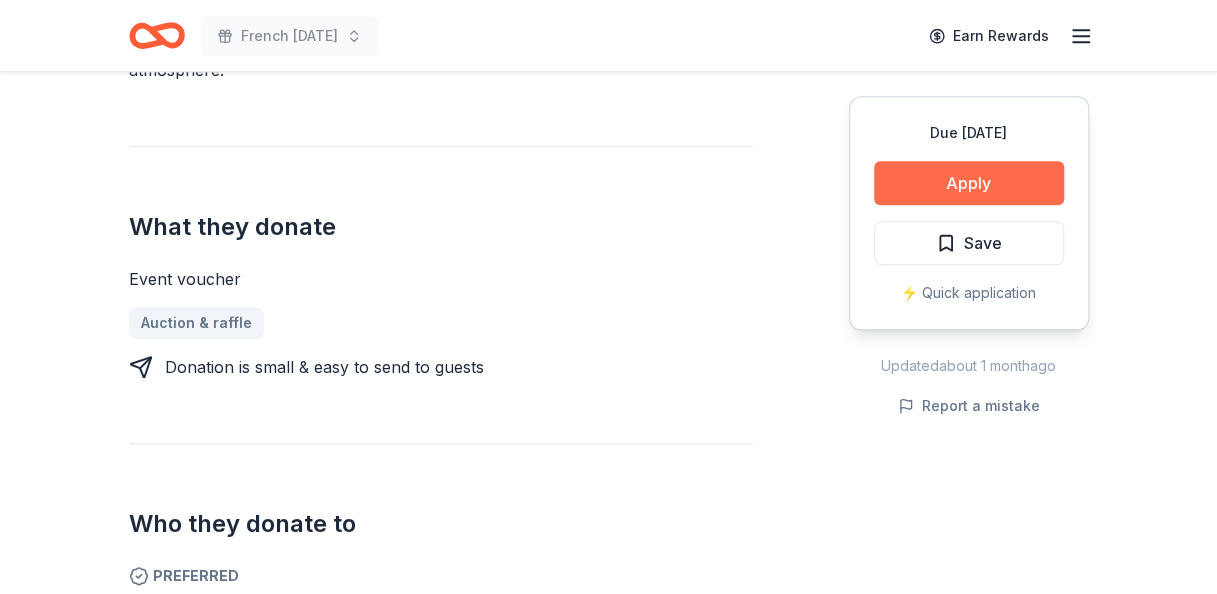 click on "Apply" at bounding box center [969, 183] 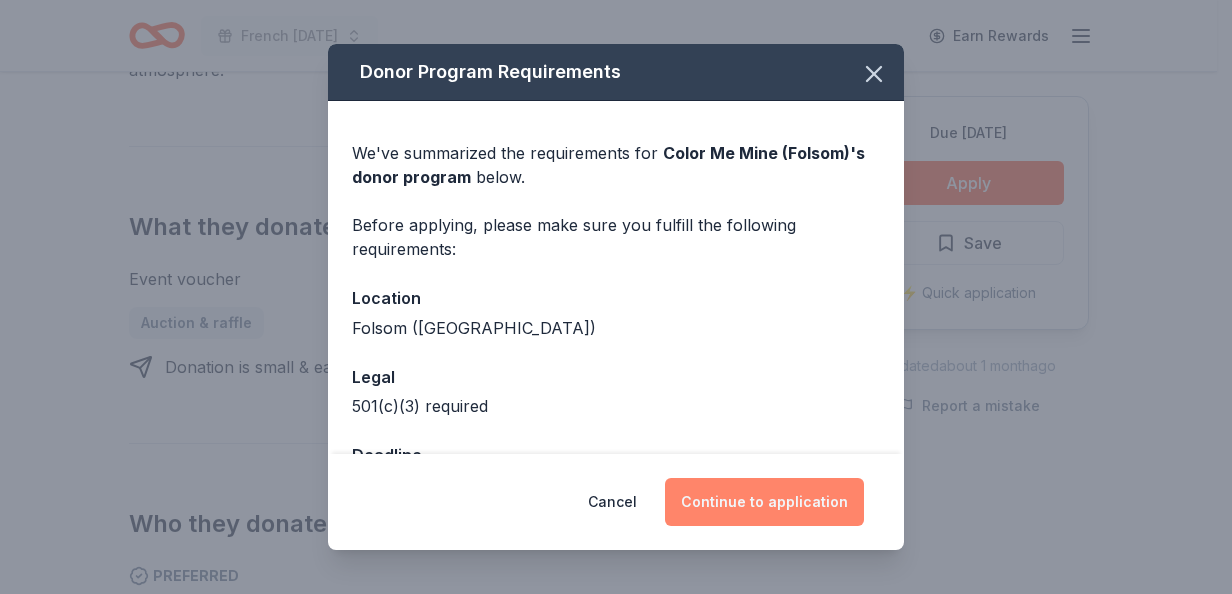 click on "Continue to application" at bounding box center (764, 502) 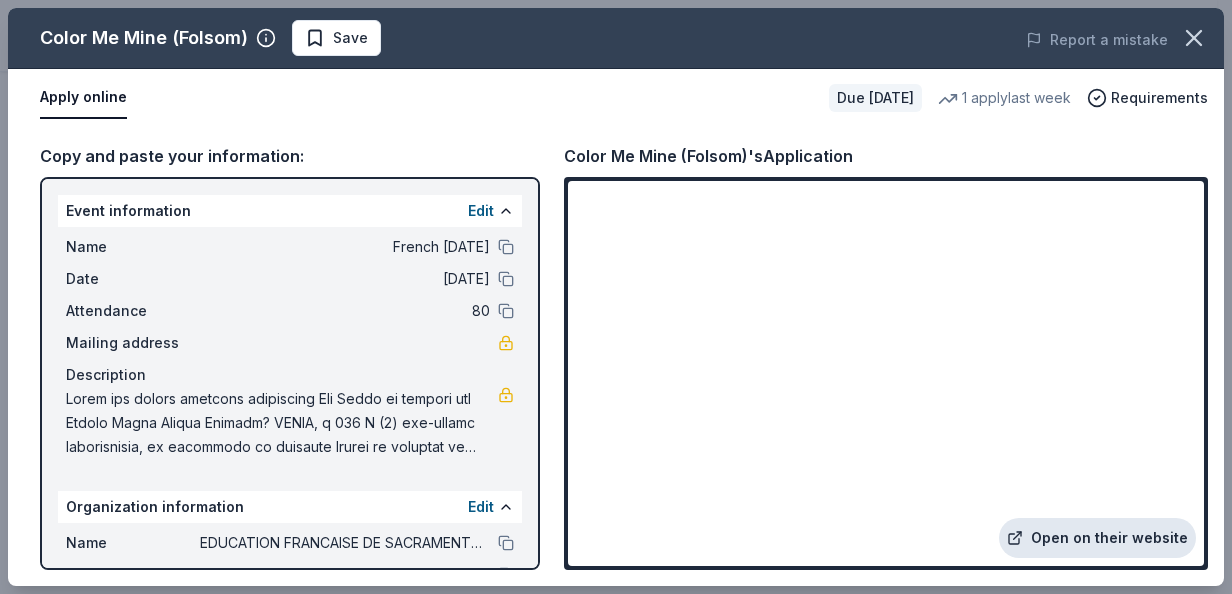 click on "Open on their website" at bounding box center [1097, 538] 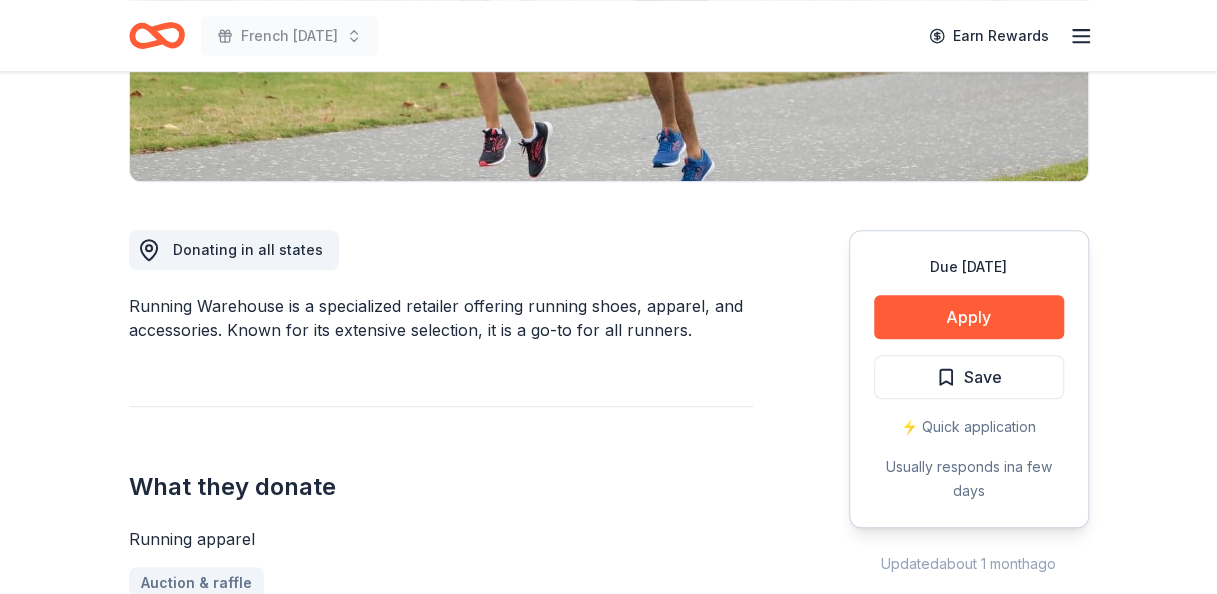 scroll, scrollTop: 422, scrollLeft: 0, axis: vertical 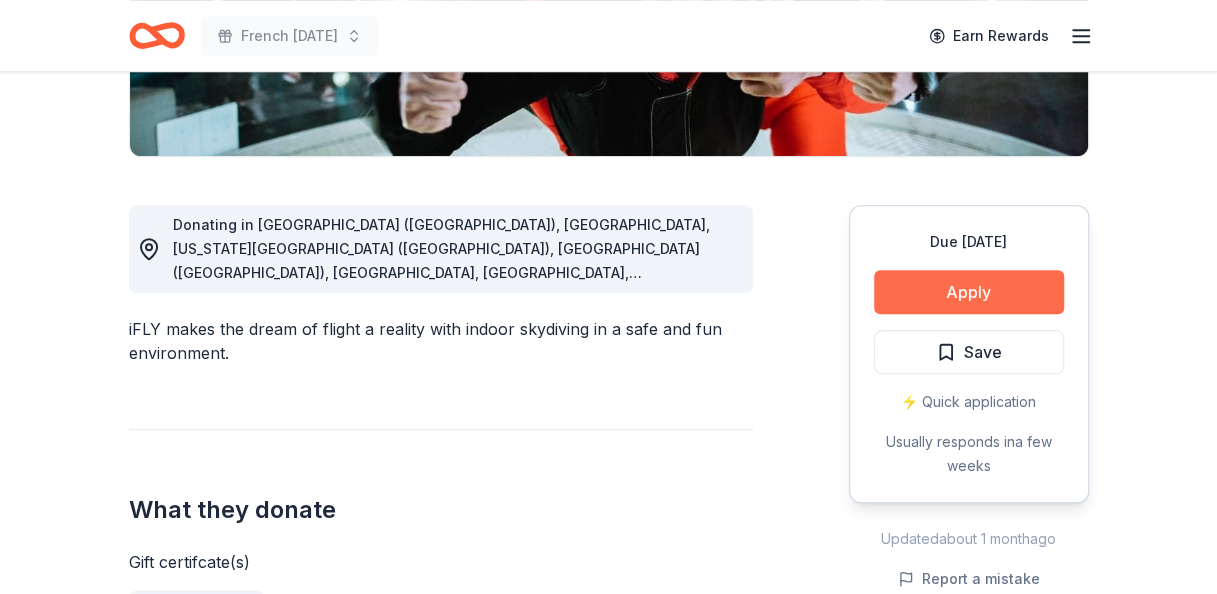 click on "Apply" at bounding box center [969, 292] 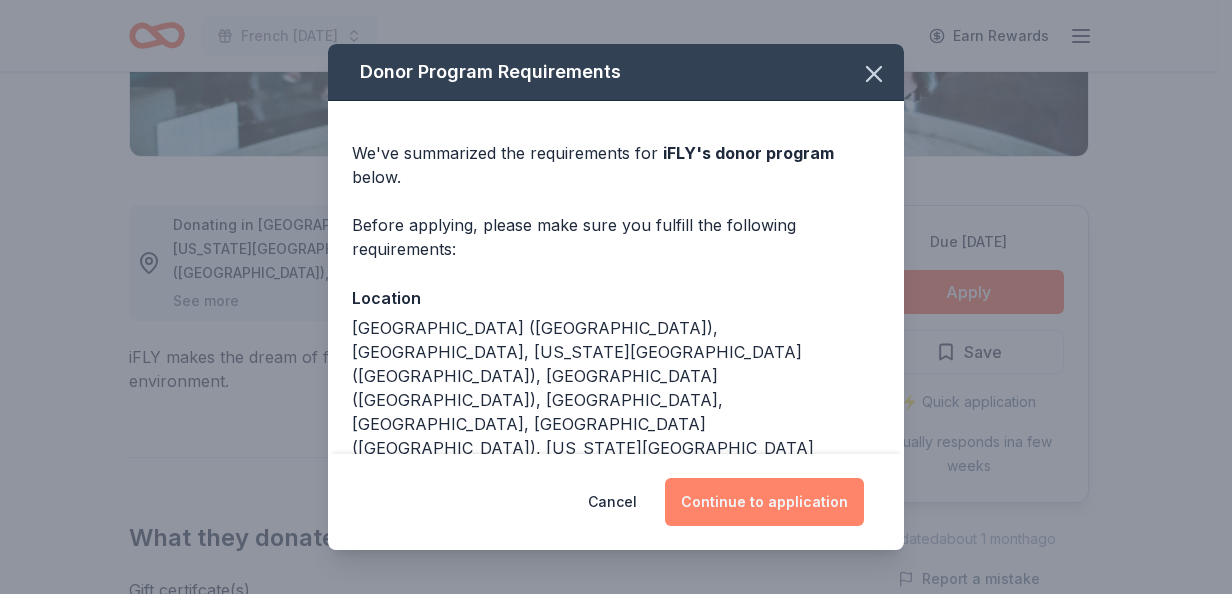 click on "Continue to application" at bounding box center [764, 502] 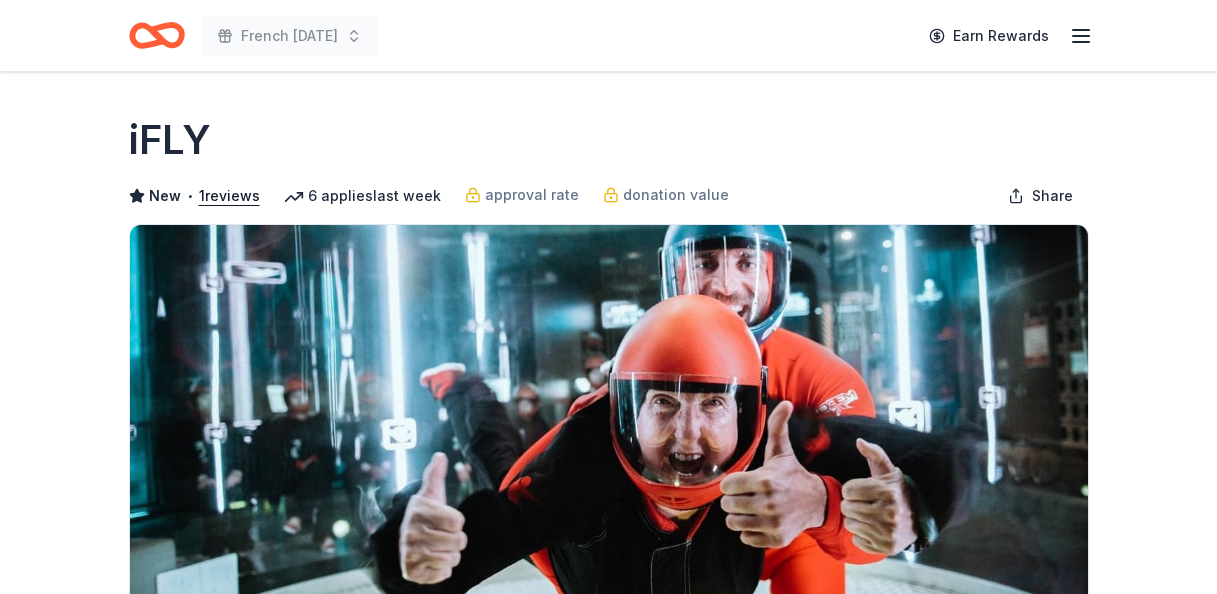 scroll, scrollTop: 0, scrollLeft: 0, axis: both 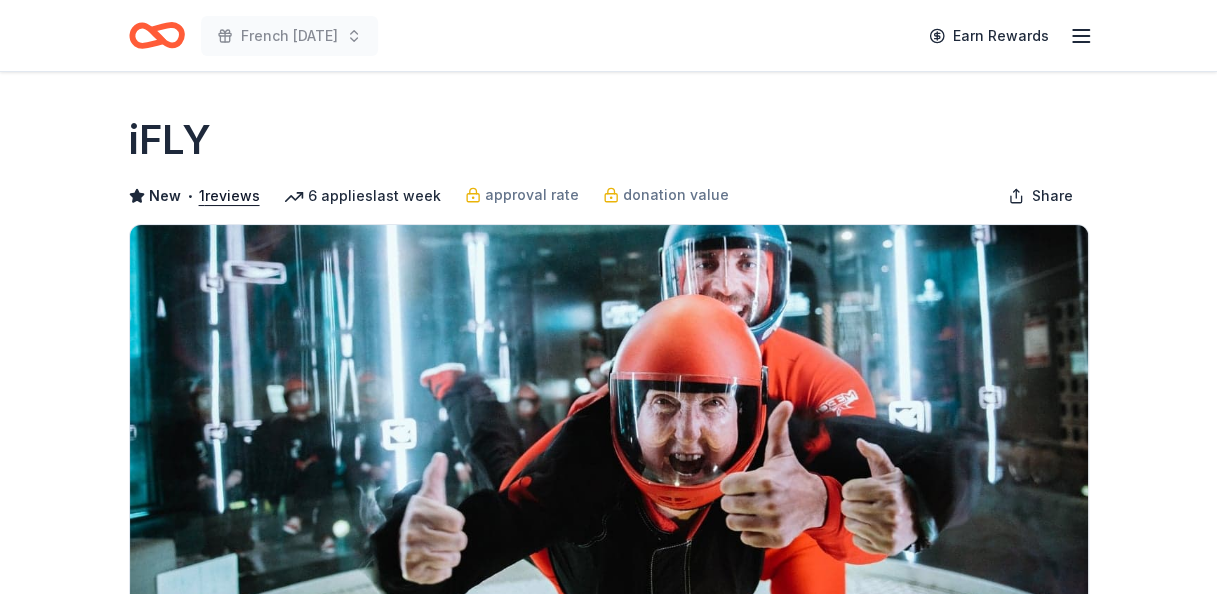 click at bounding box center [609, 416] 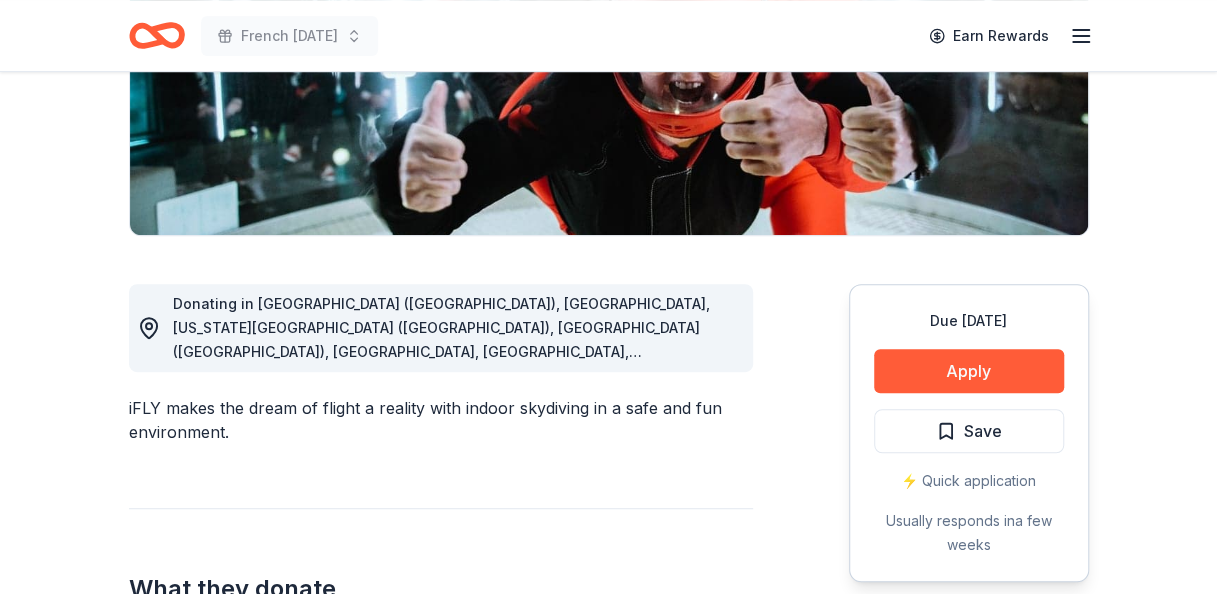 scroll, scrollTop: 389, scrollLeft: 0, axis: vertical 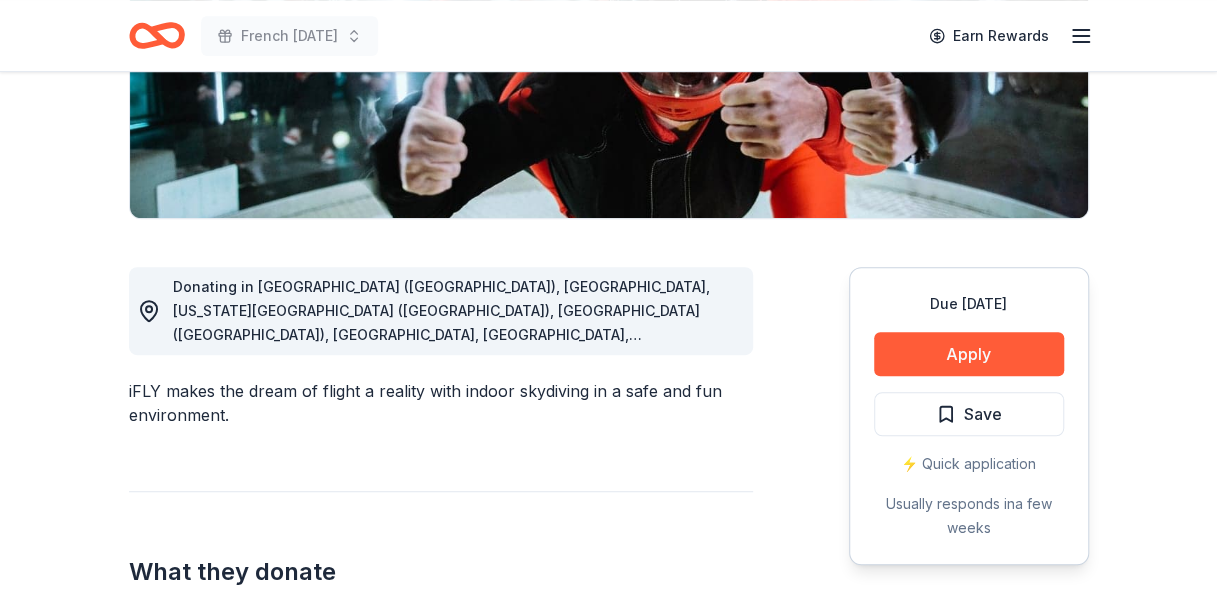 click on "Due in 38 days Apply Save ⚡️ Quick application Usually responds in  a few weeks" at bounding box center (969, 416) 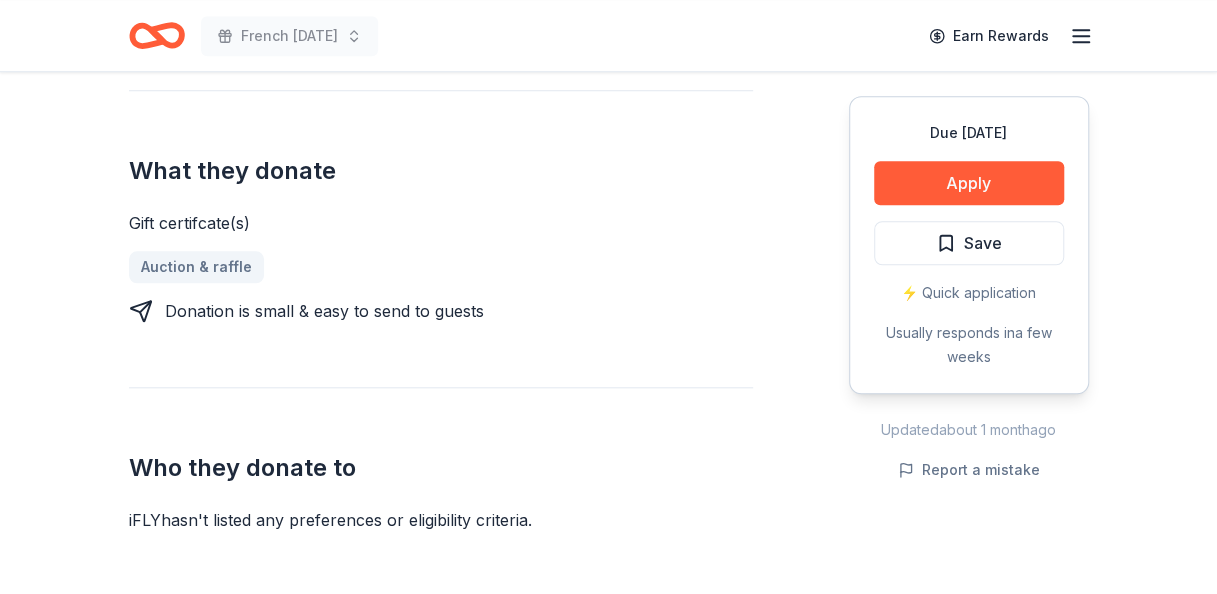 scroll, scrollTop: 787, scrollLeft: 0, axis: vertical 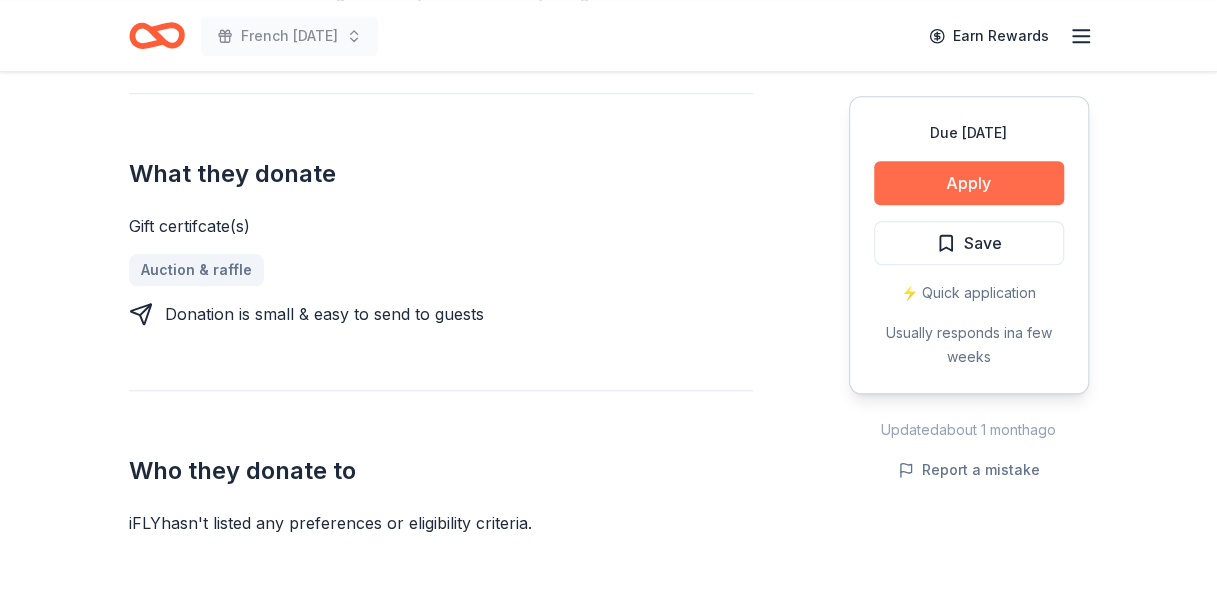 click on "Apply" at bounding box center (969, 183) 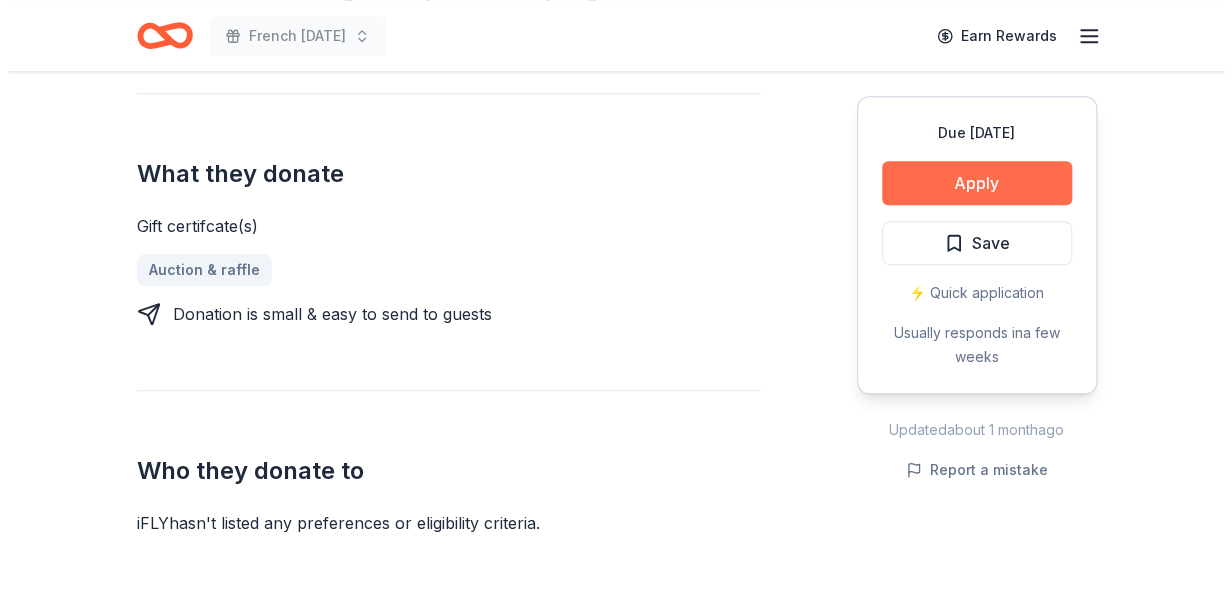 scroll, scrollTop: 815, scrollLeft: 0, axis: vertical 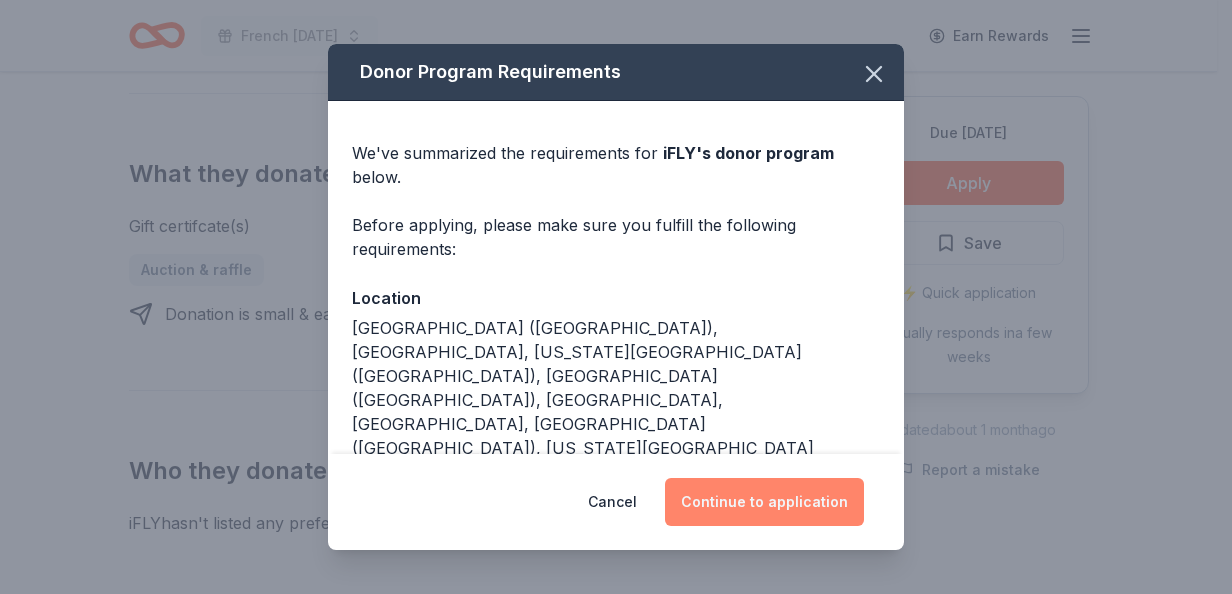 click on "Continue to application" at bounding box center (764, 502) 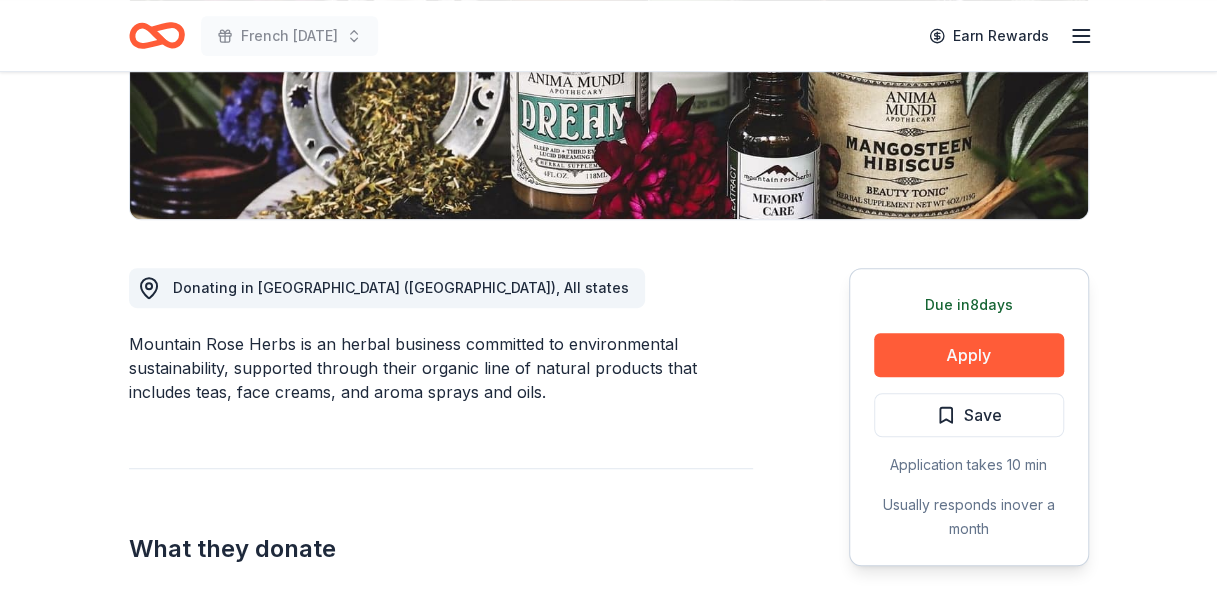 scroll, scrollTop: 388, scrollLeft: 0, axis: vertical 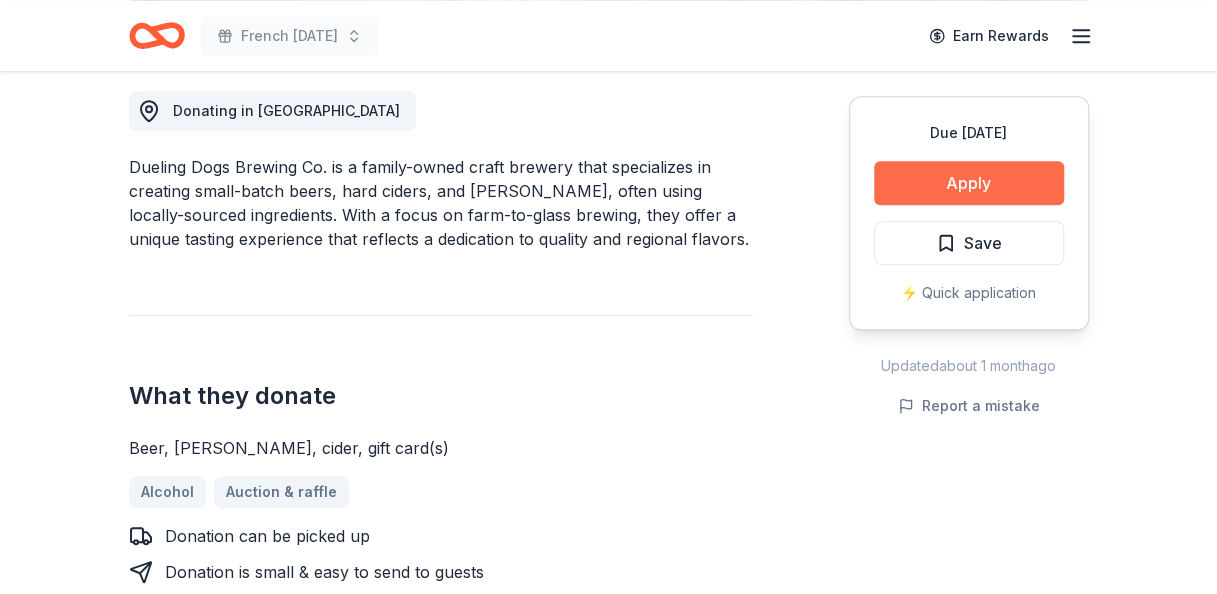 click on "Apply" at bounding box center [969, 183] 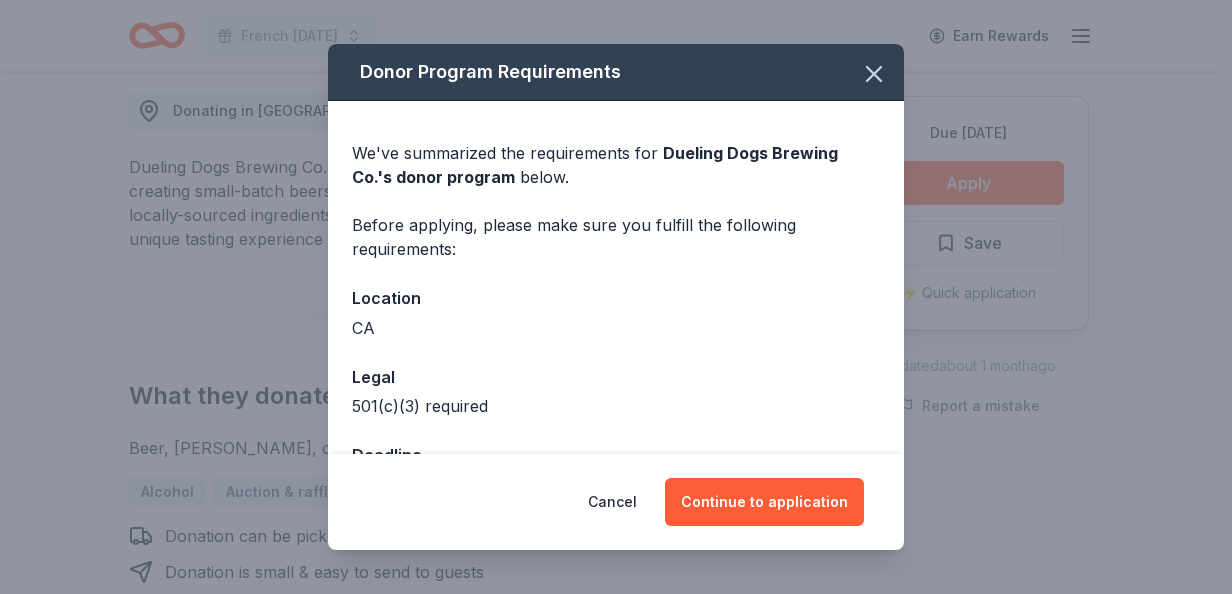scroll, scrollTop: 70, scrollLeft: 0, axis: vertical 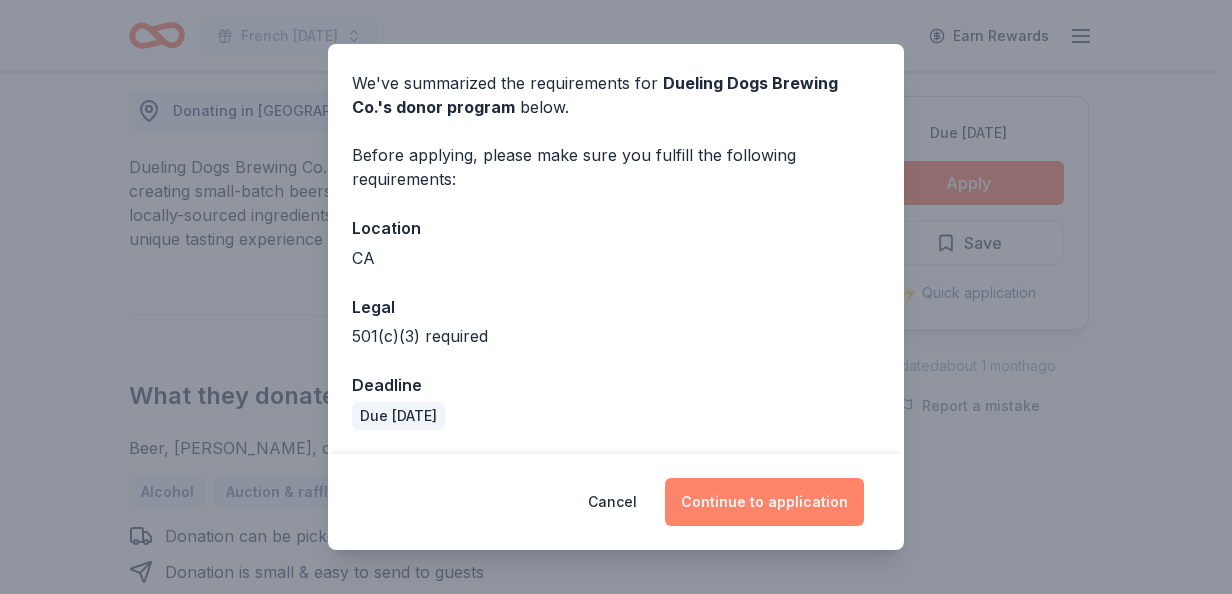 click on "Continue to application" at bounding box center [764, 502] 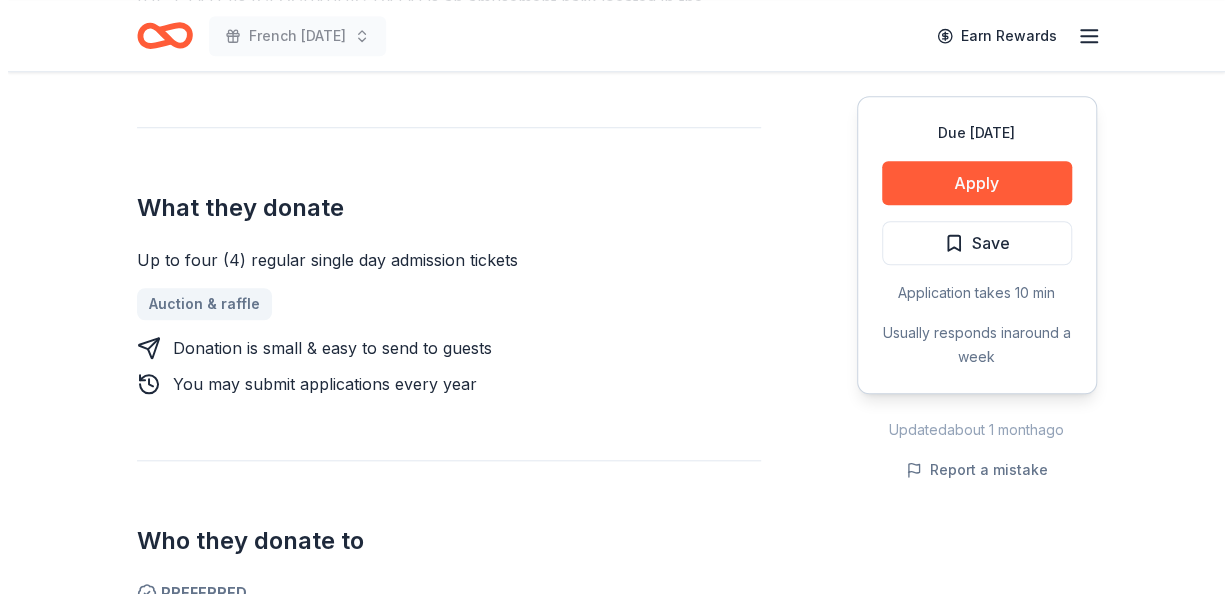 scroll, scrollTop: 721, scrollLeft: 0, axis: vertical 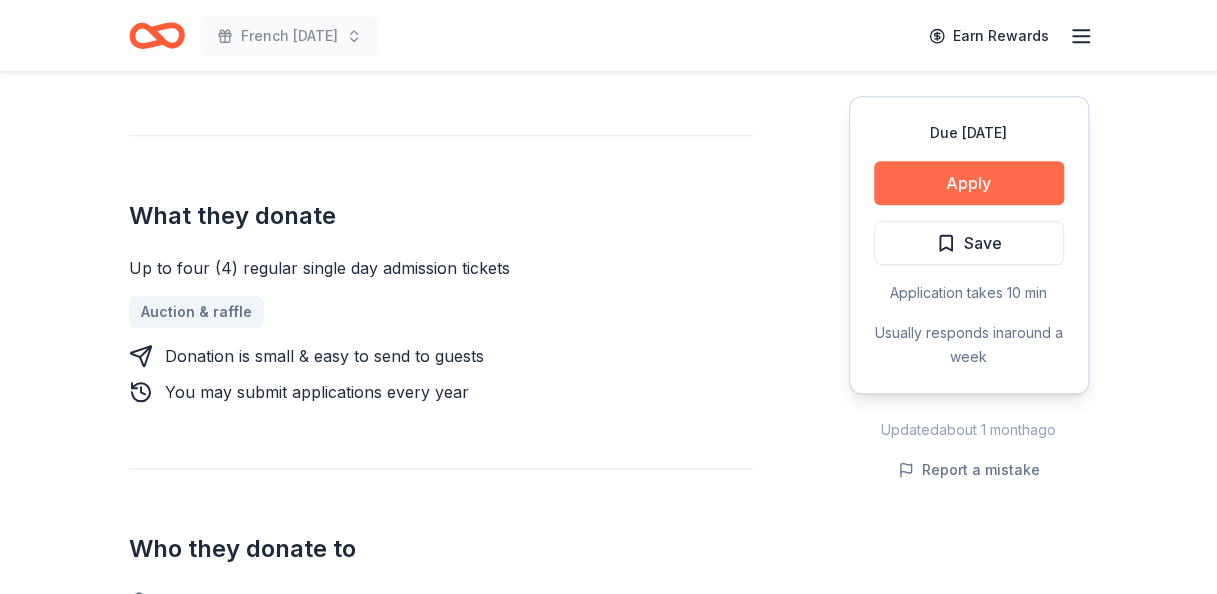 click on "Apply" at bounding box center (969, 183) 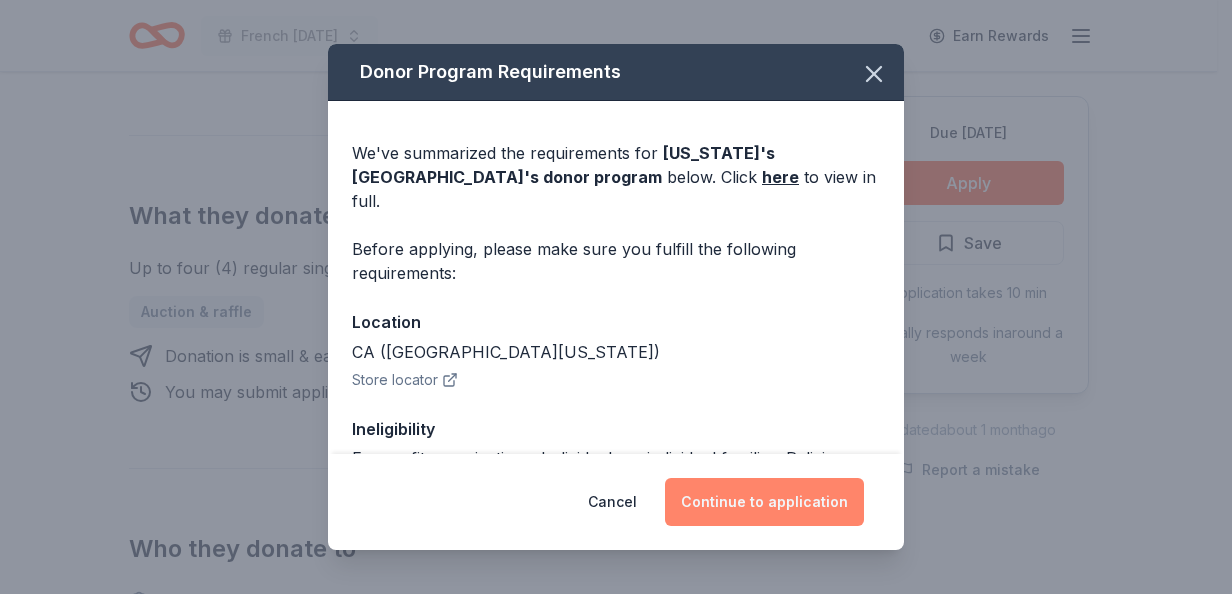 click on "Continue to application" at bounding box center (764, 502) 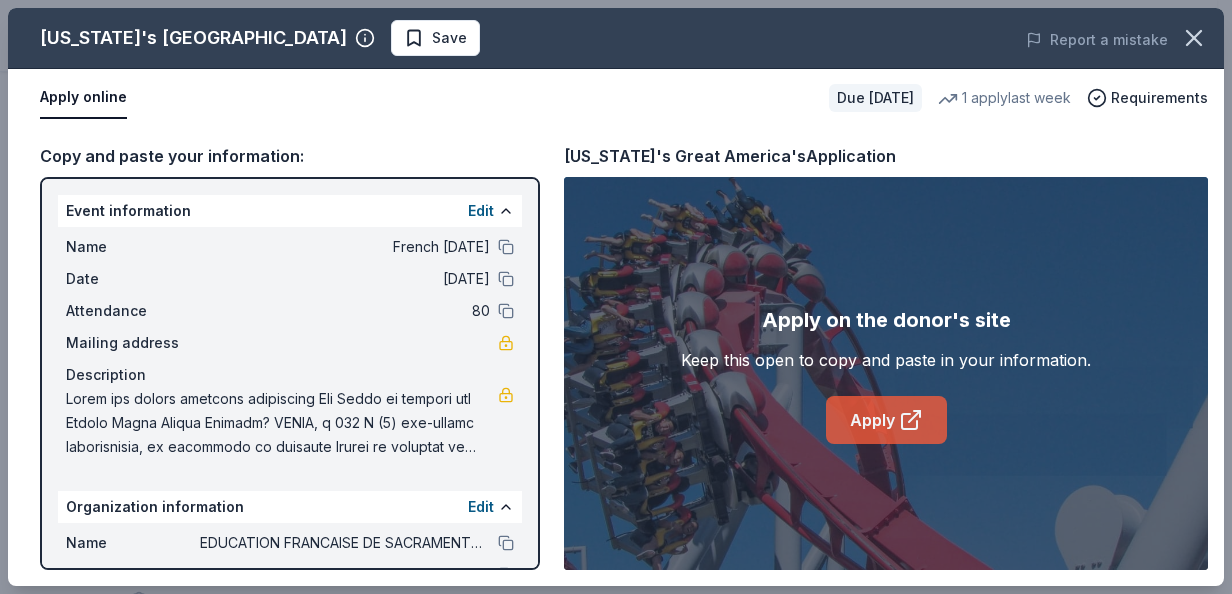 click on "Apply" at bounding box center (886, 420) 